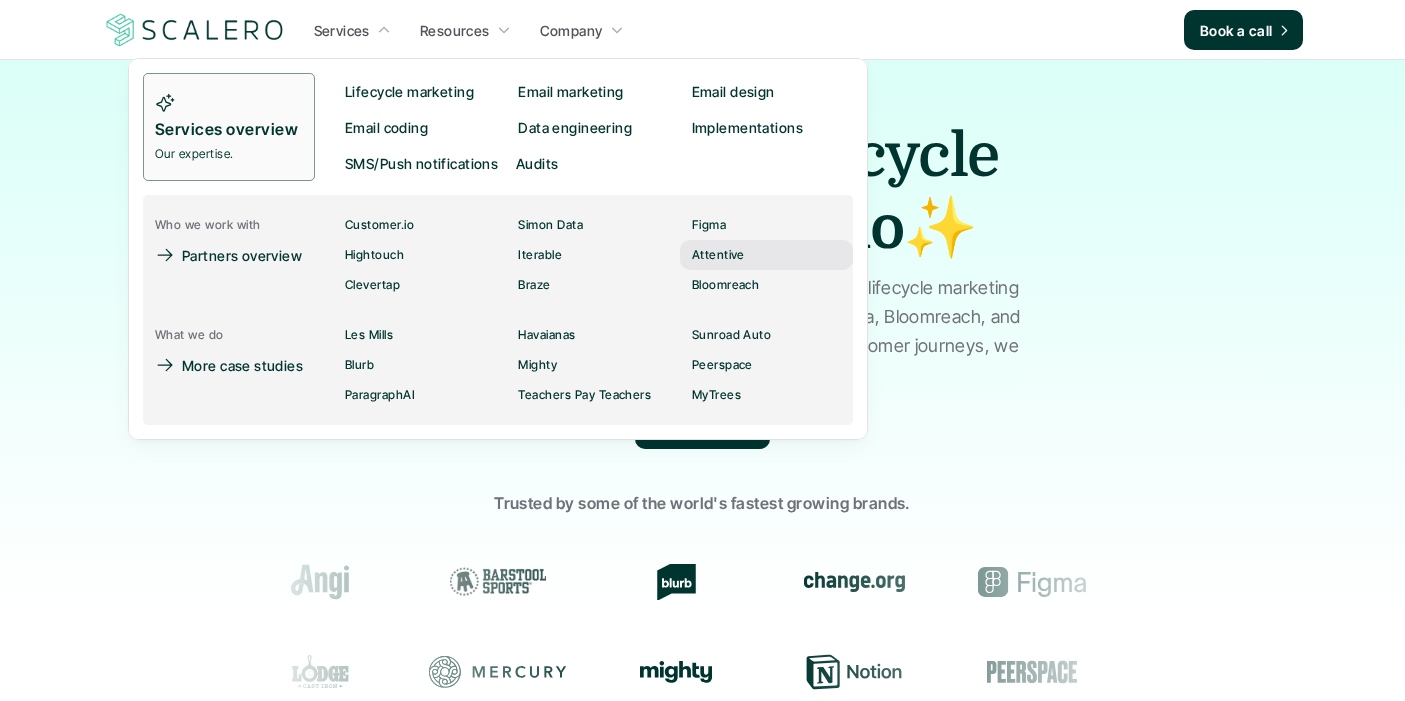 scroll, scrollTop: 0, scrollLeft: 0, axis: both 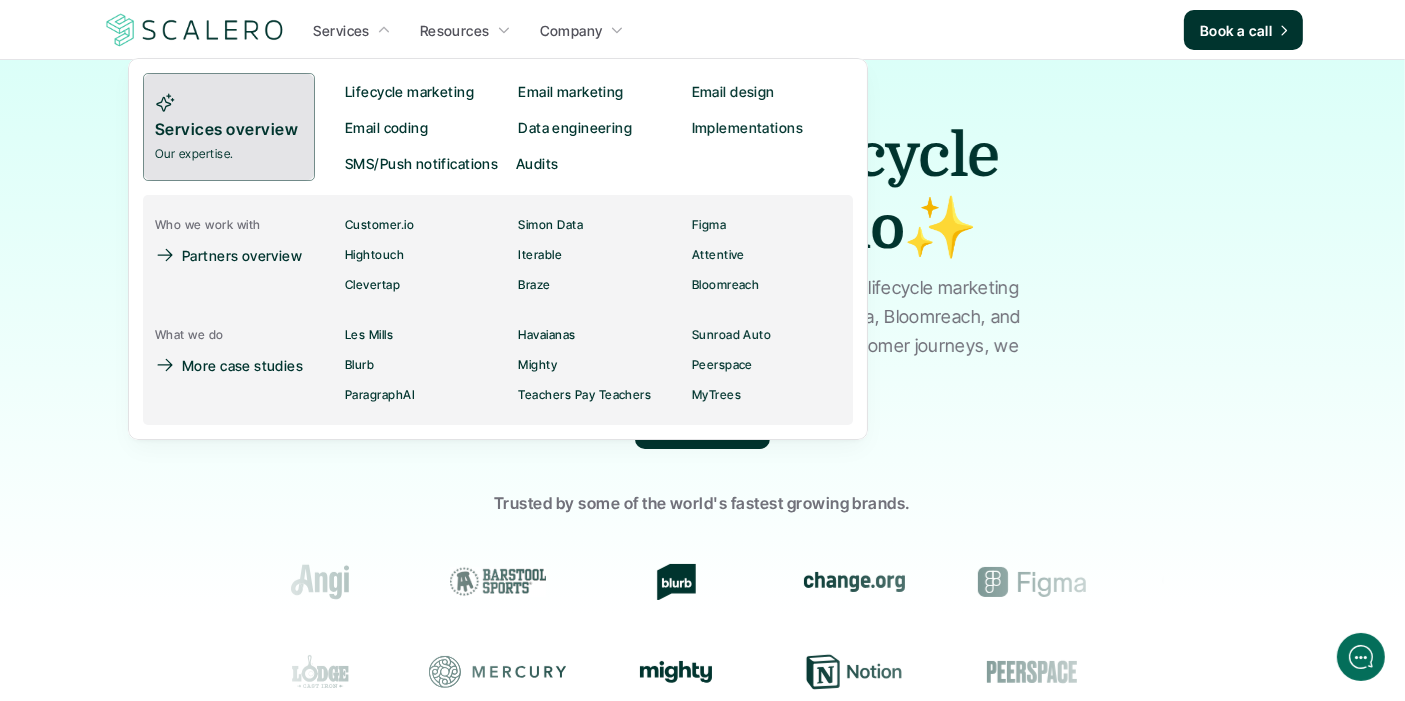 click on "Our expertise." at bounding box center (280, 154) 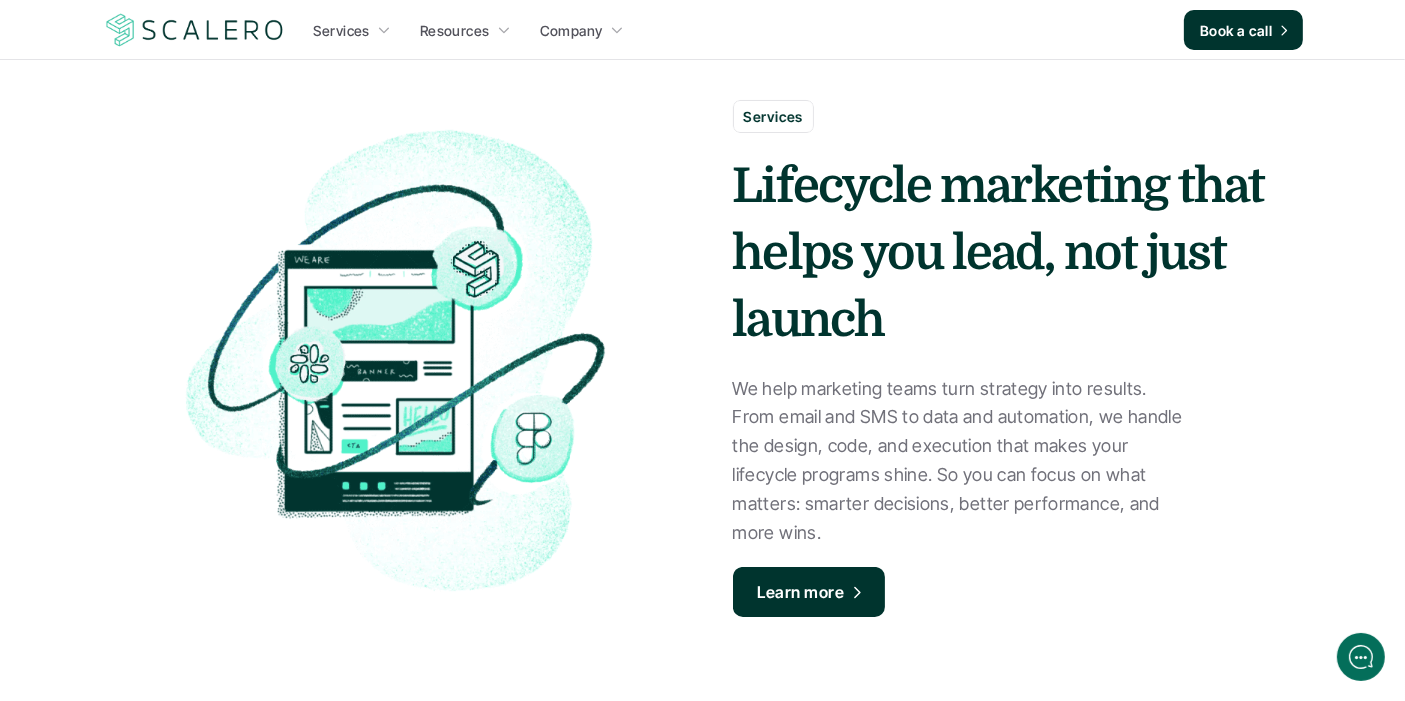 scroll, scrollTop: 0, scrollLeft: 0, axis: both 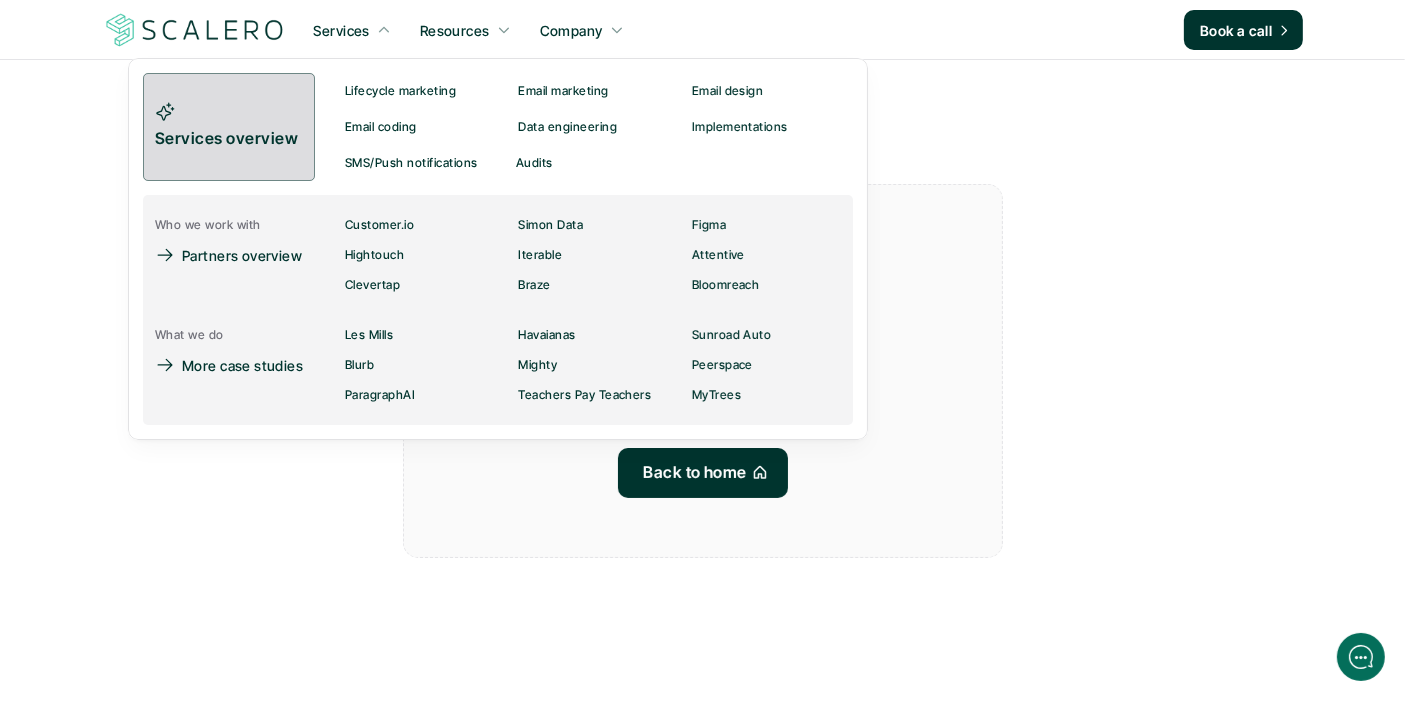 click on "Services overview" at bounding box center (229, 139) 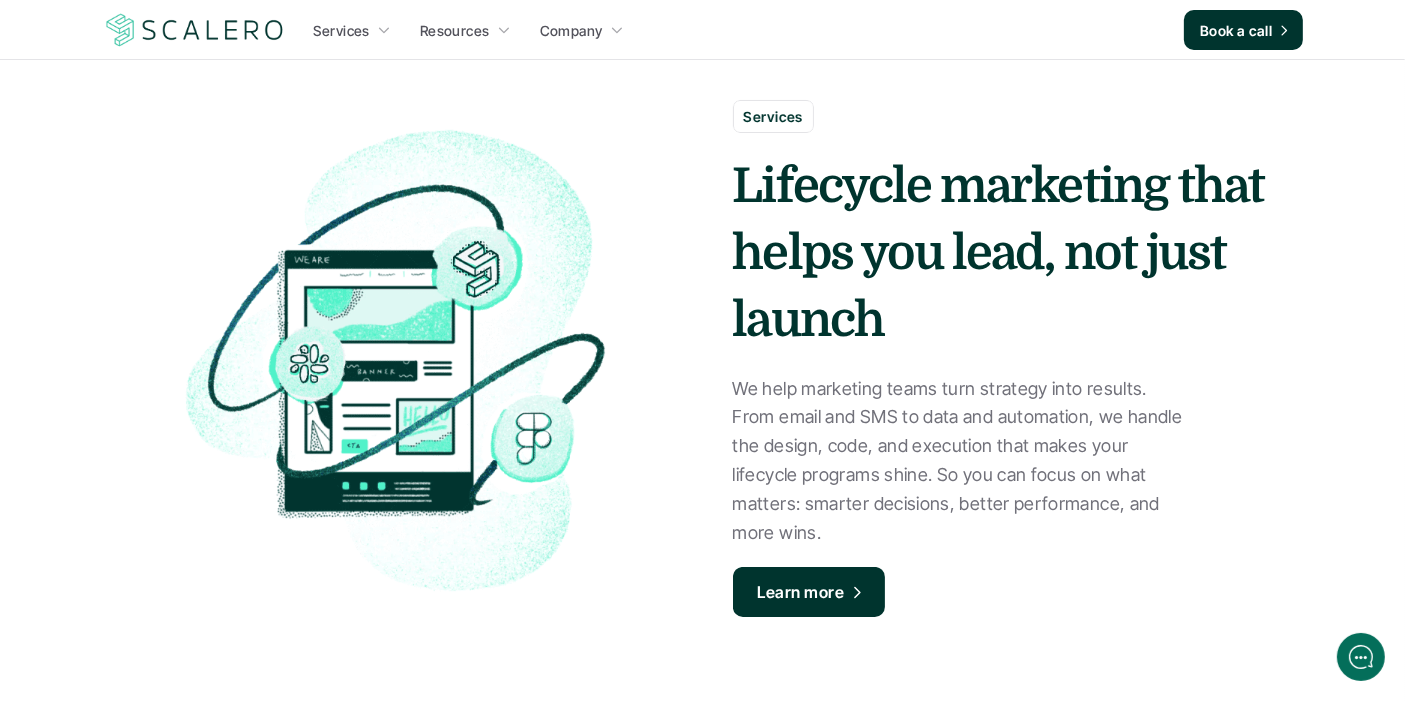 scroll, scrollTop: 0, scrollLeft: 0, axis: both 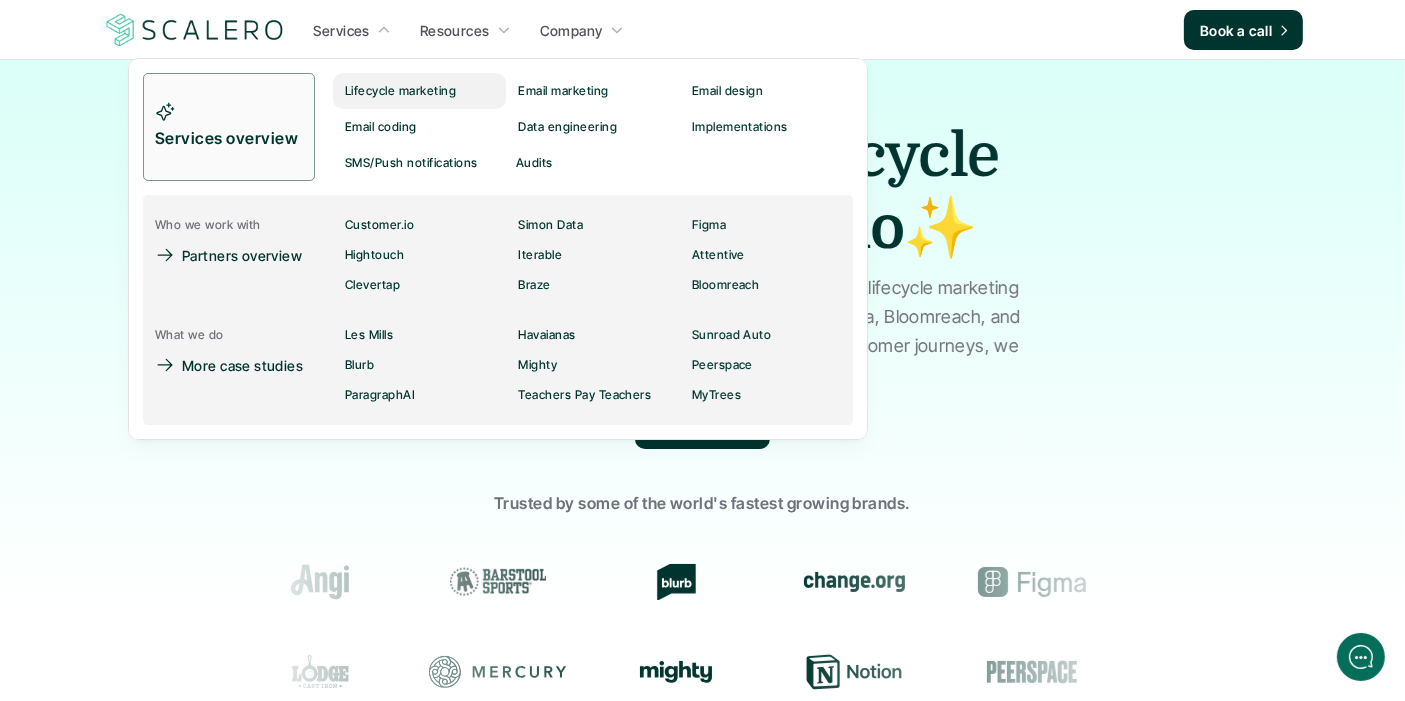 click on "Lifecycle marketing" at bounding box center (400, 91) 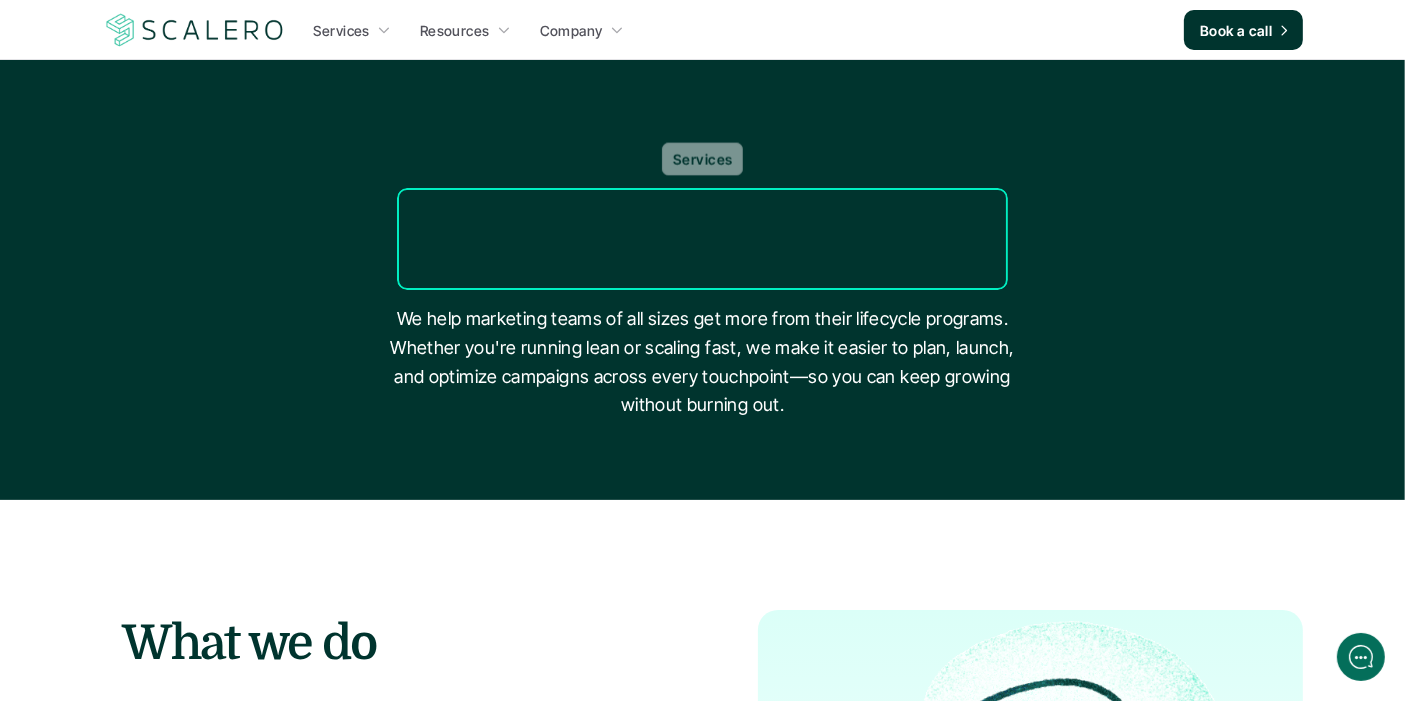scroll, scrollTop: 0, scrollLeft: 0, axis: both 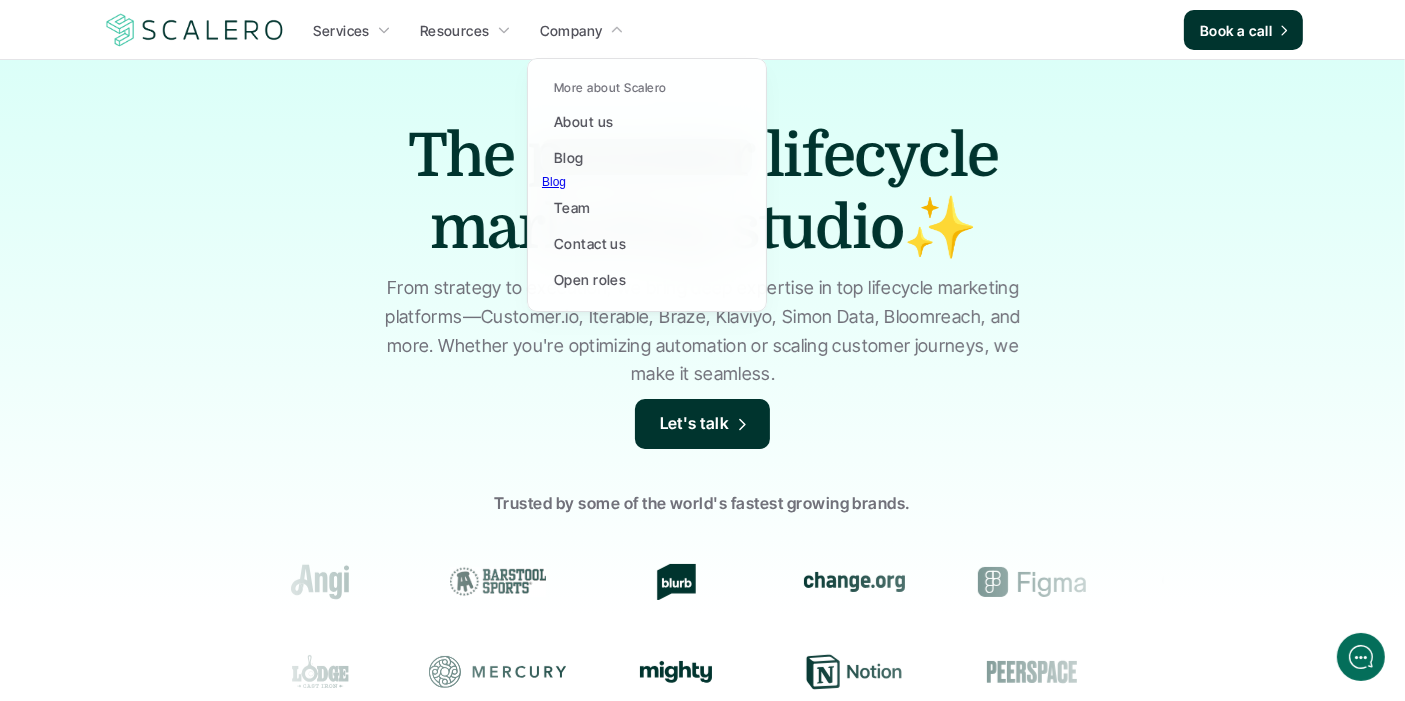 click on "Blog" at bounding box center (554, 182) 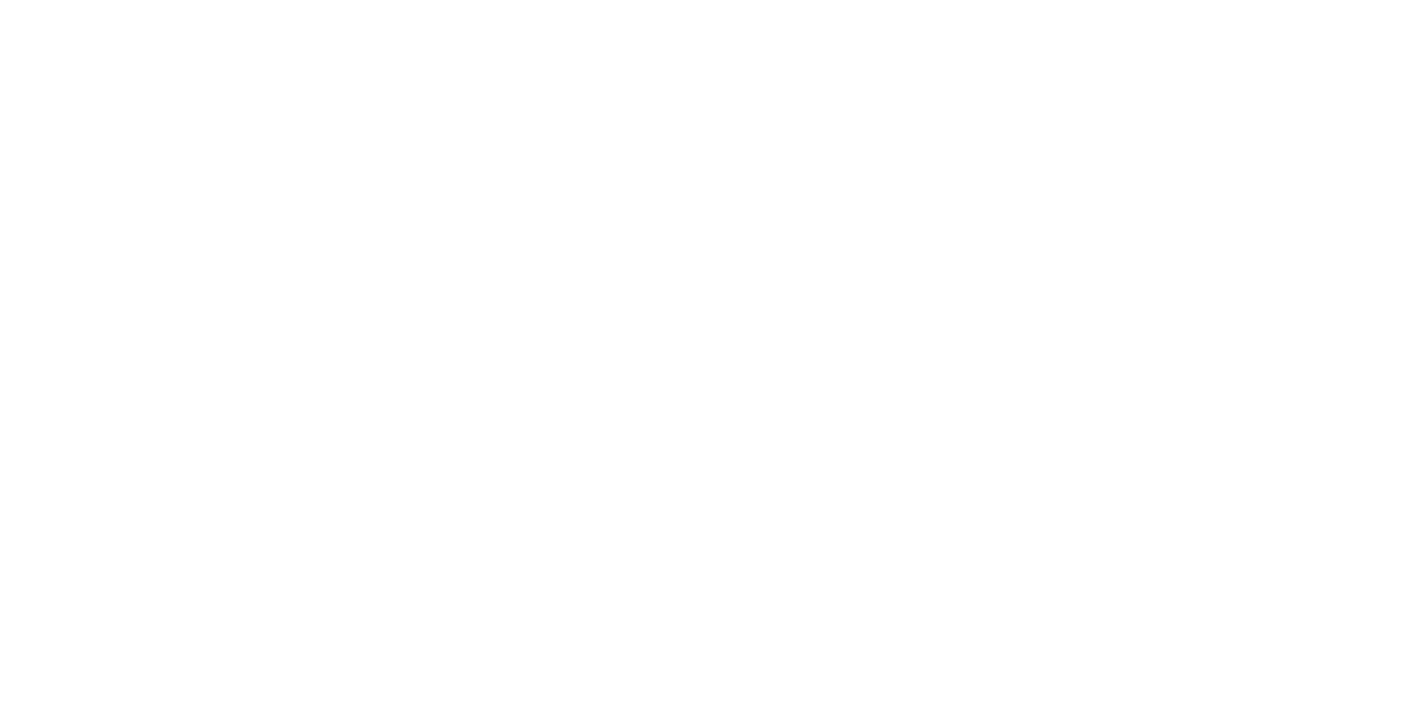 scroll, scrollTop: 0, scrollLeft: 0, axis: both 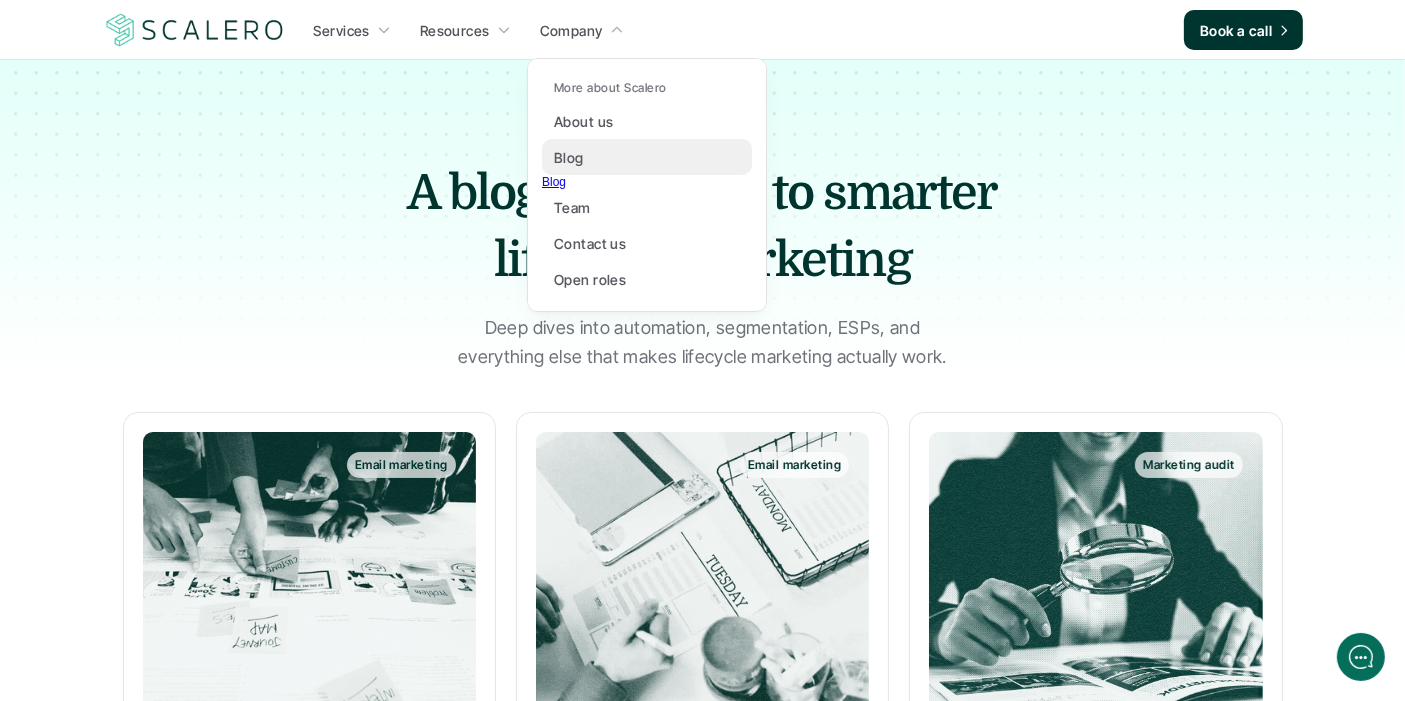 click on "Blog" at bounding box center (569, 157) 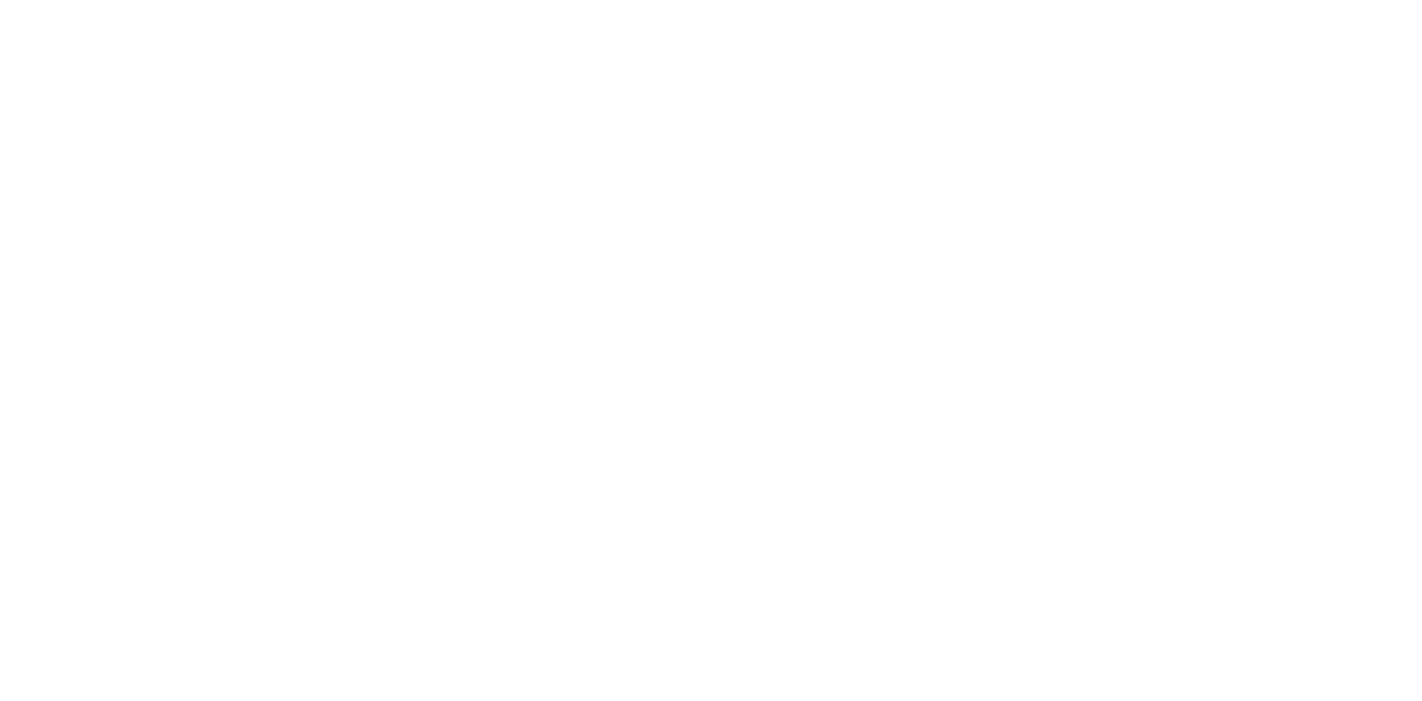 scroll, scrollTop: 0, scrollLeft: 0, axis: both 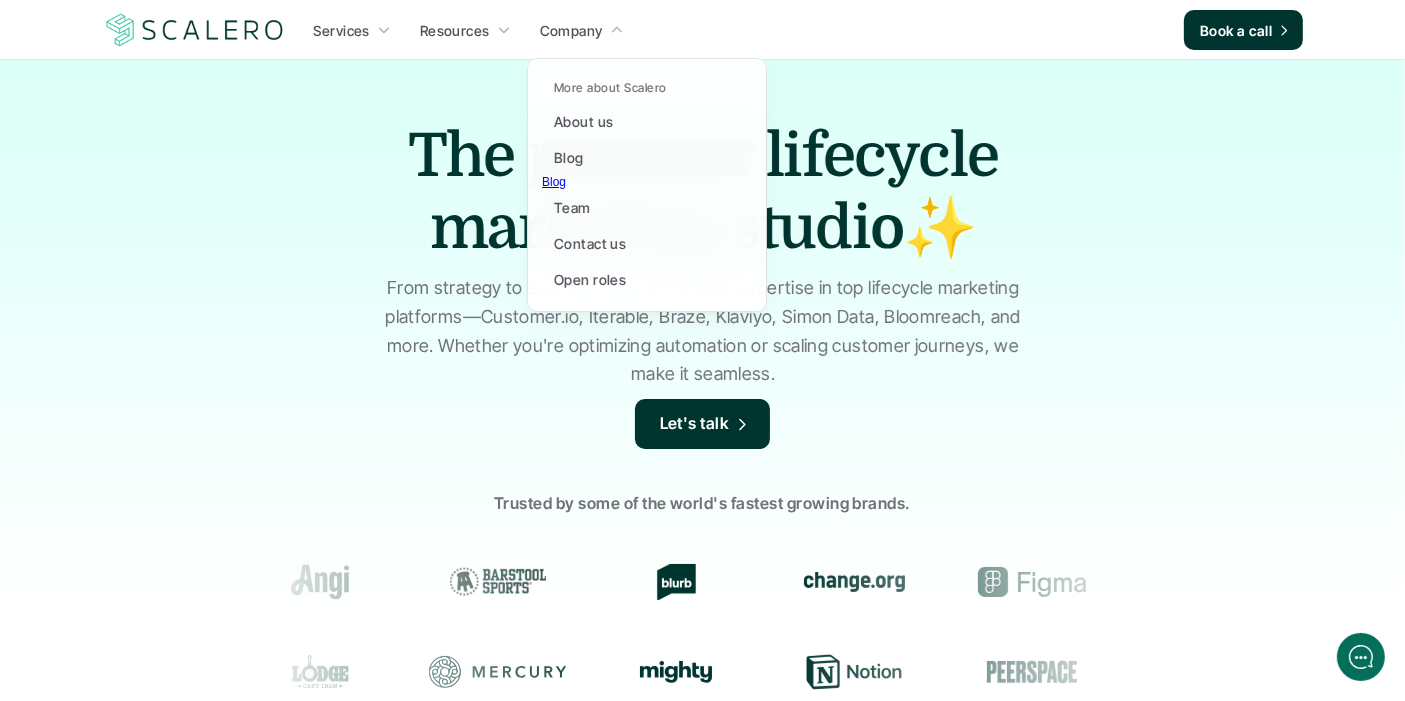 click on "Blog" at bounding box center (554, 182) 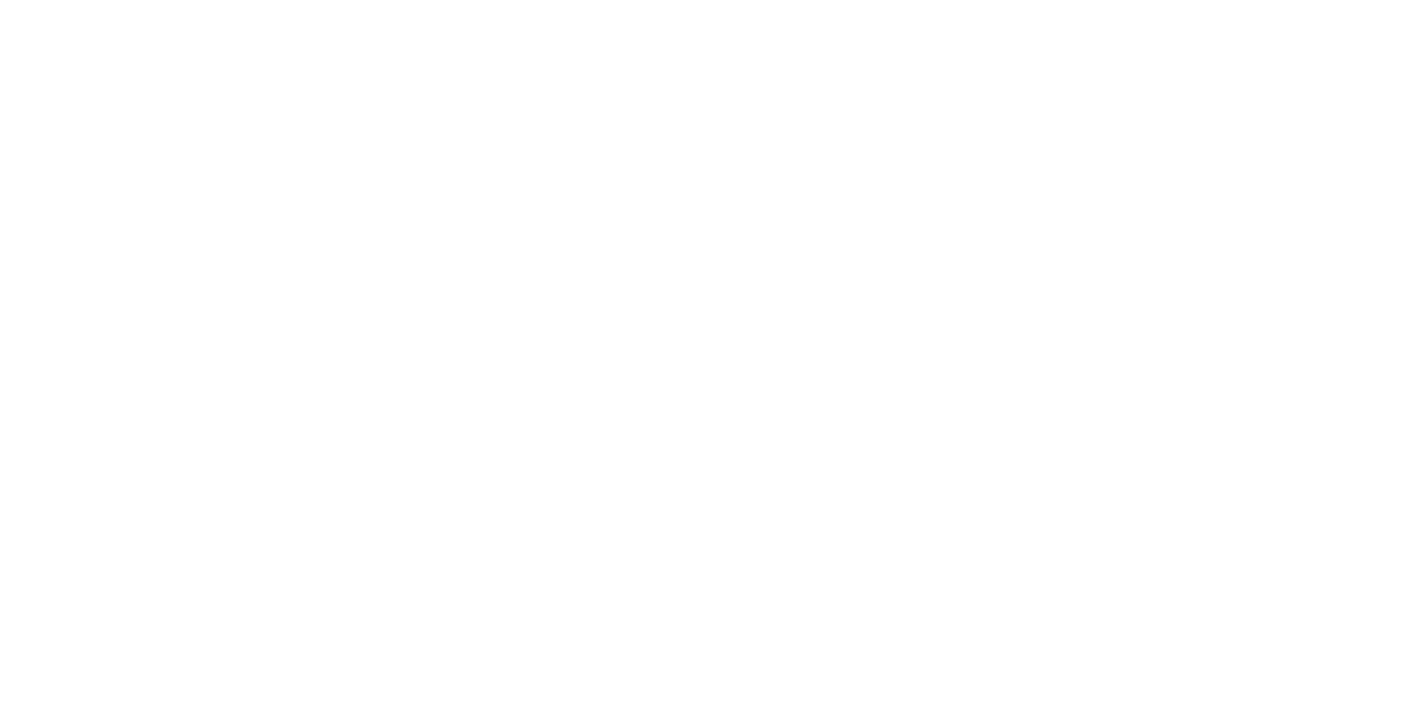 scroll, scrollTop: 0, scrollLeft: 0, axis: both 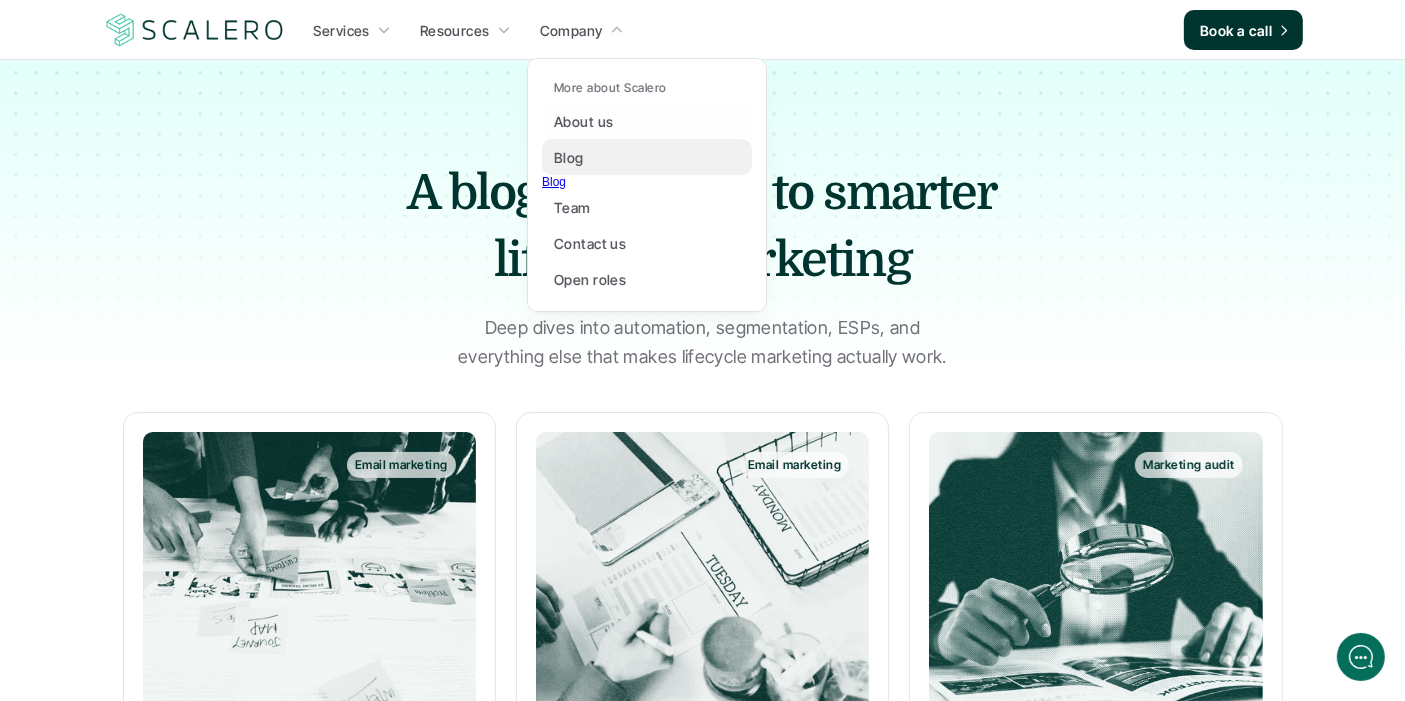 click on "Blog" at bounding box center (569, 157) 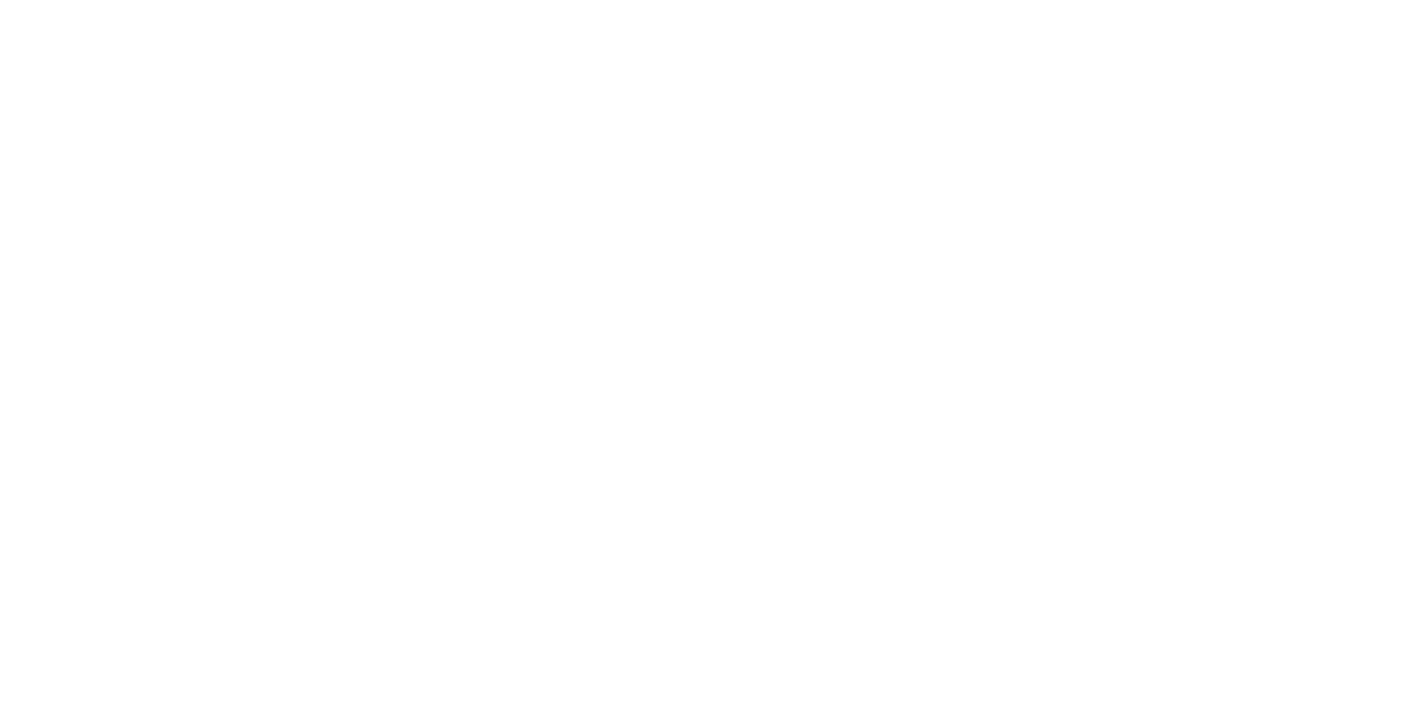 scroll, scrollTop: 0, scrollLeft: 0, axis: both 